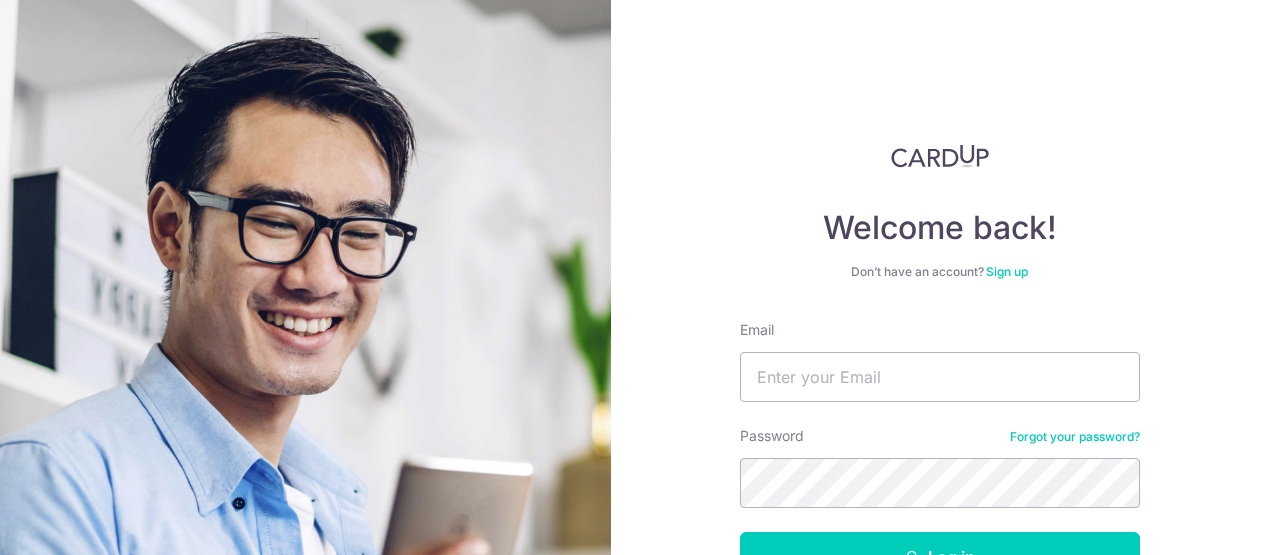 scroll, scrollTop: 0, scrollLeft: 0, axis: both 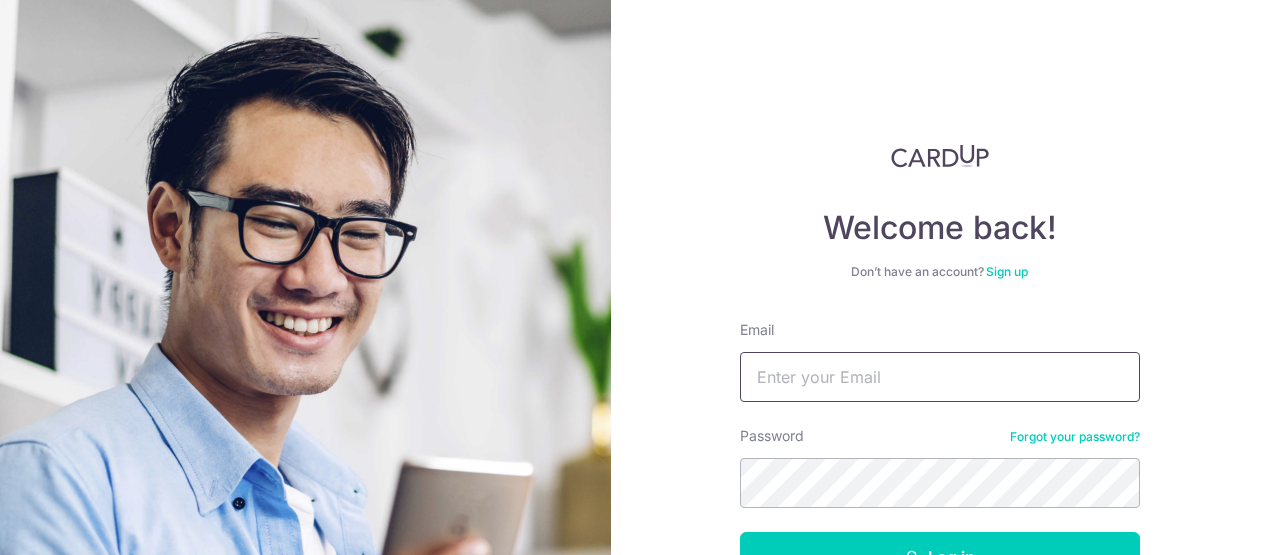 type on "fabian95@gmail.com" 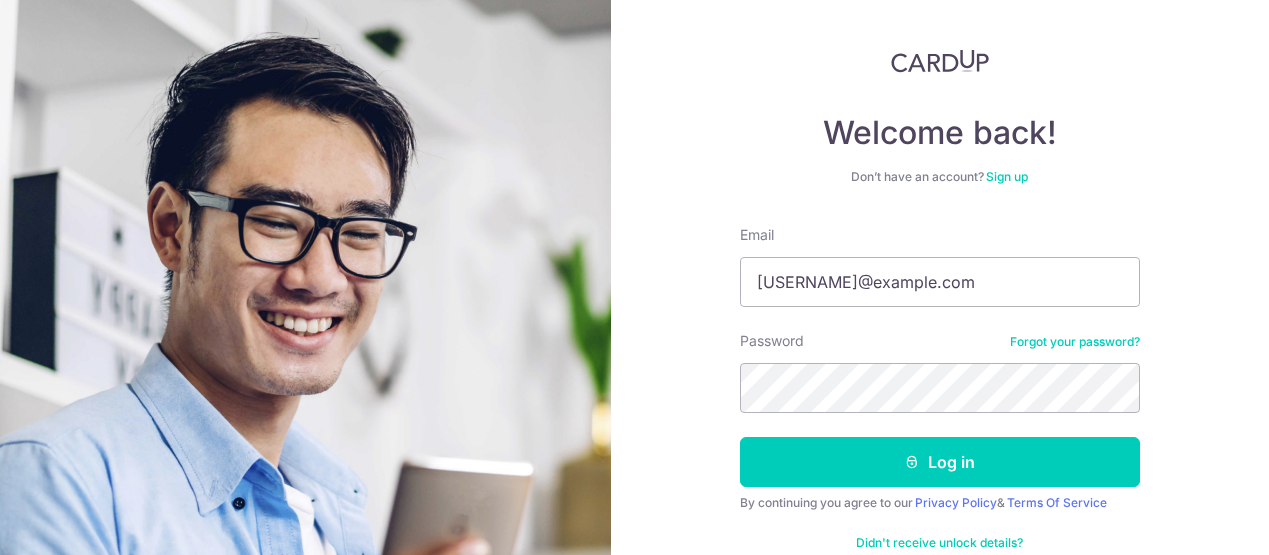 scroll, scrollTop: 106, scrollLeft: 0, axis: vertical 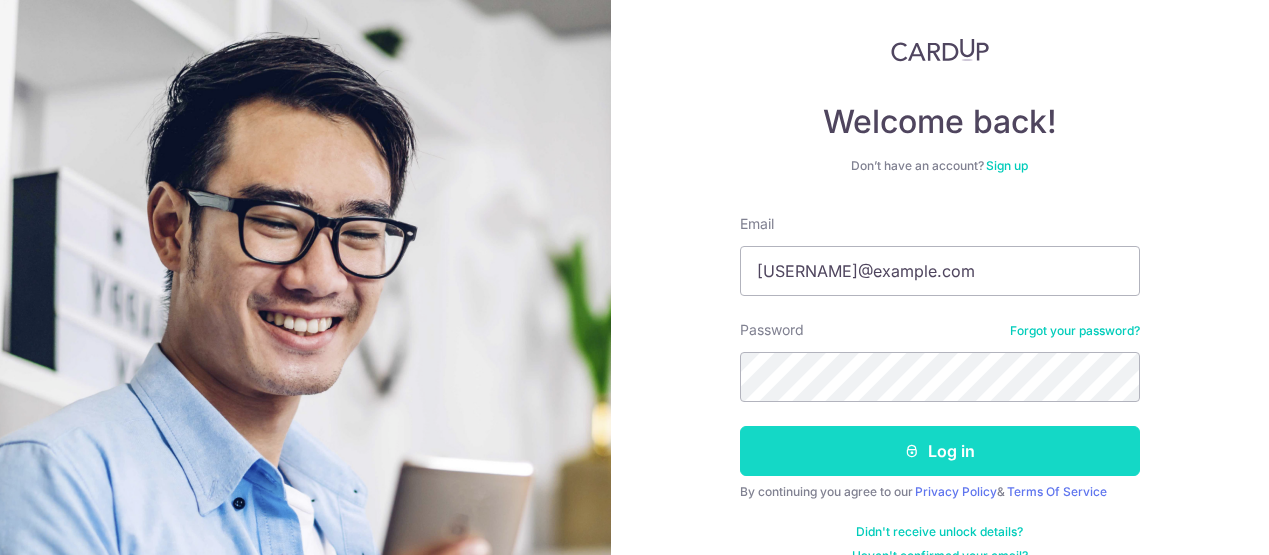 click on "Log in" at bounding box center [940, 451] 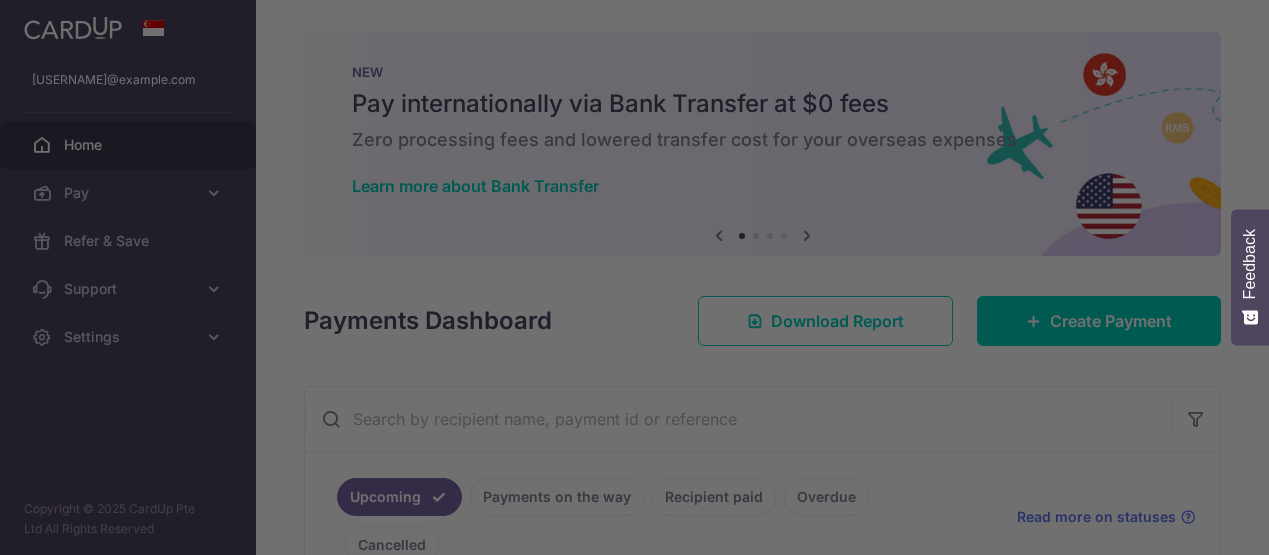 scroll, scrollTop: 0, scrollLeft: 0, axis: both 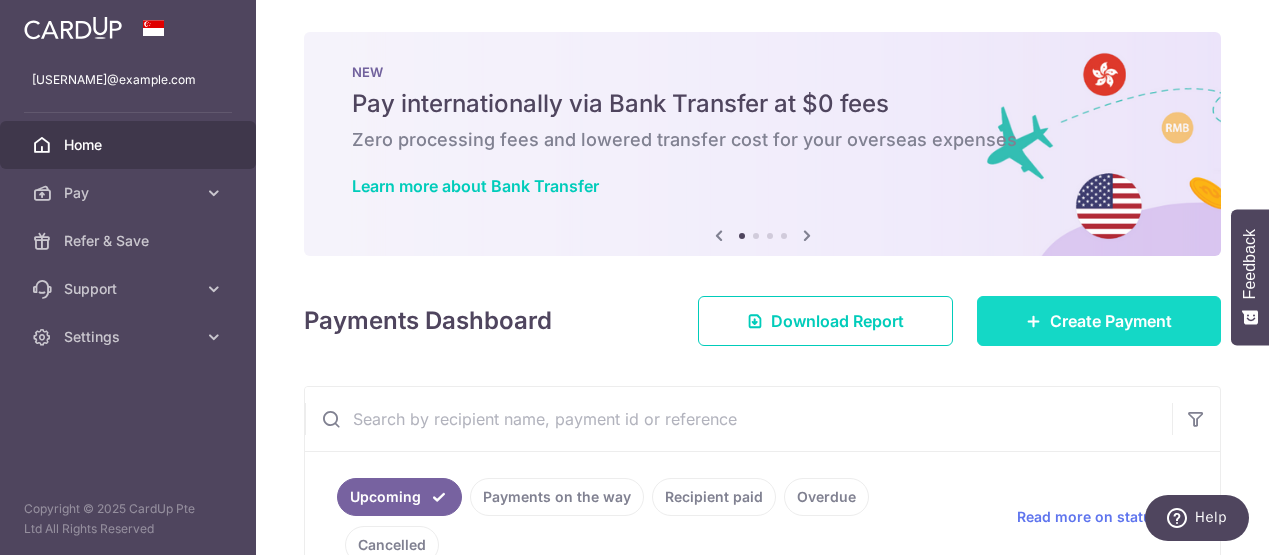 click on "Create Payment" at bounding box center [1099, 321] 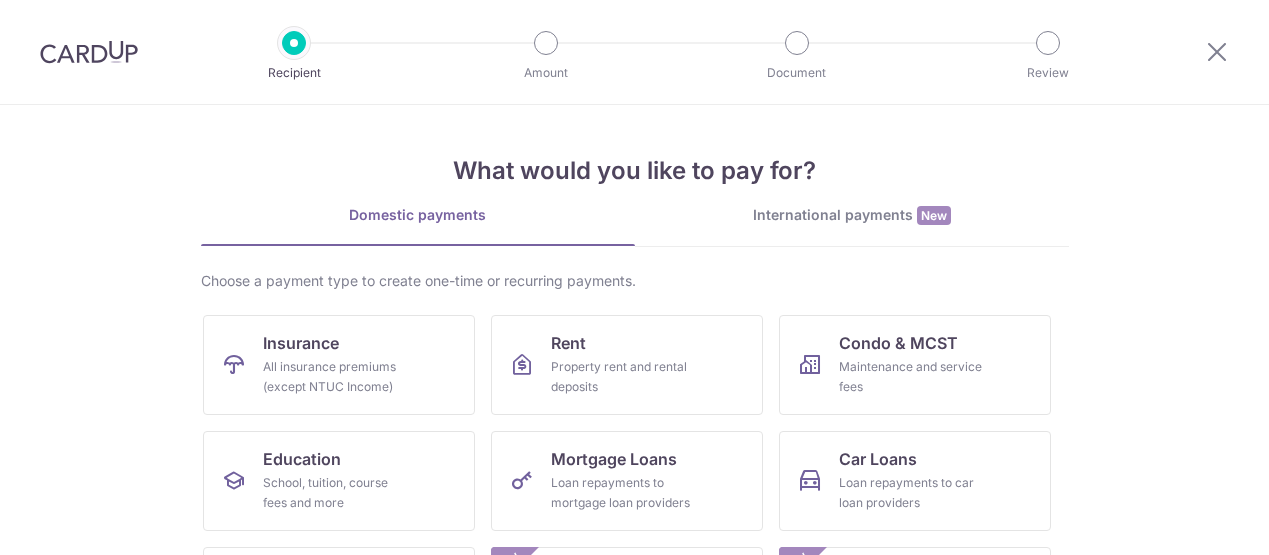 scroll, scrollTop: 0, scrollLeft: 0, axis: both 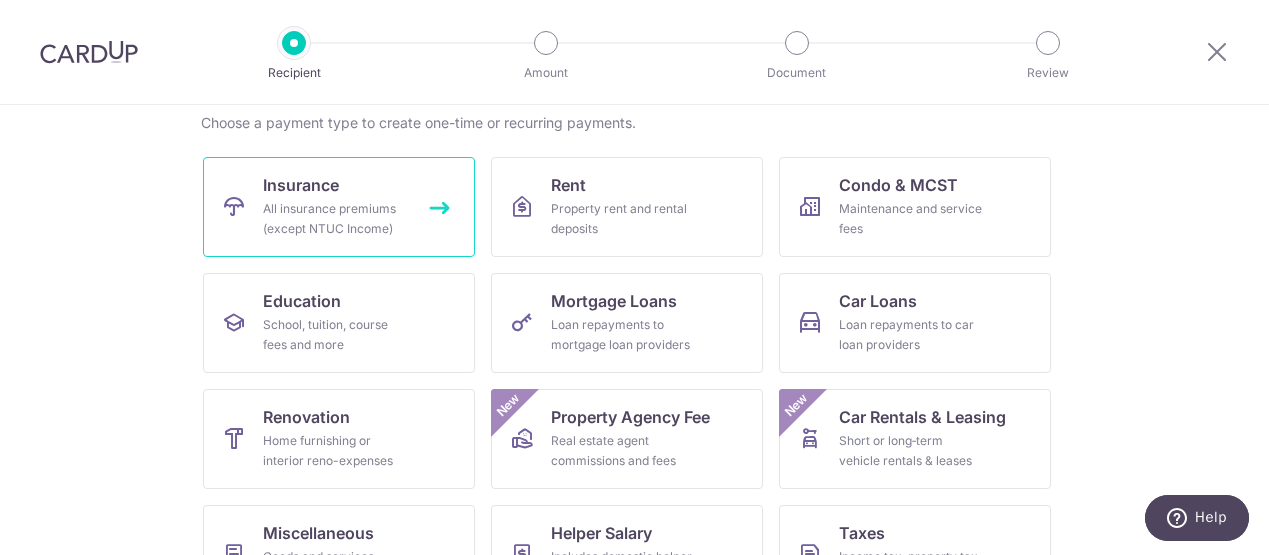 click on "All insurance premiums (except NTUC Income)" at bounding box center [335, 219] 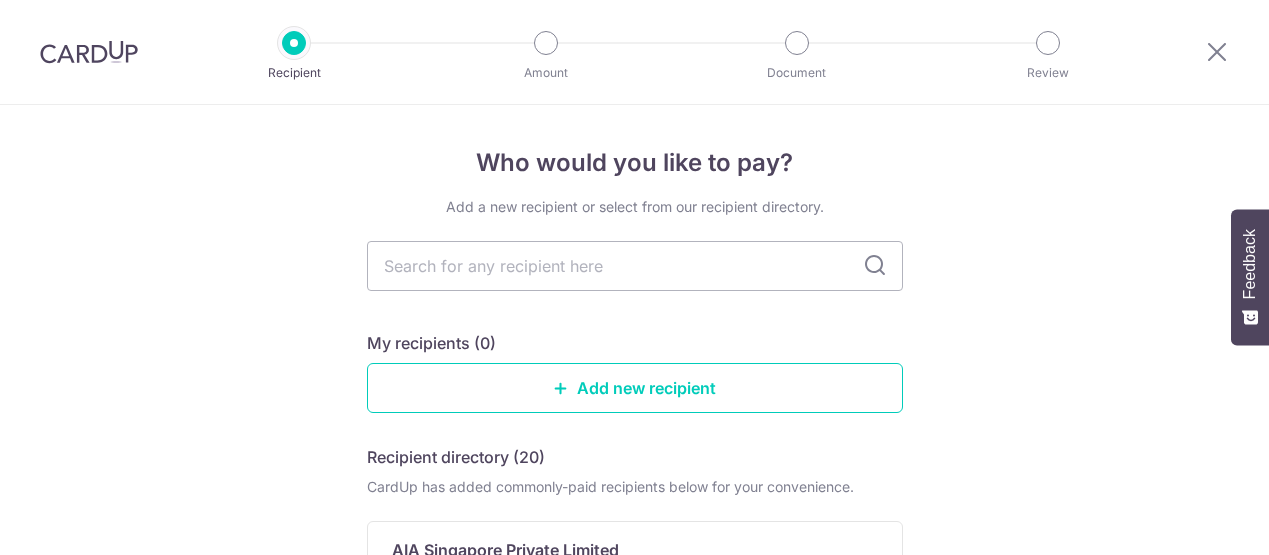scroll, scrollTop: 0, scrollLeft: 0, axis: both 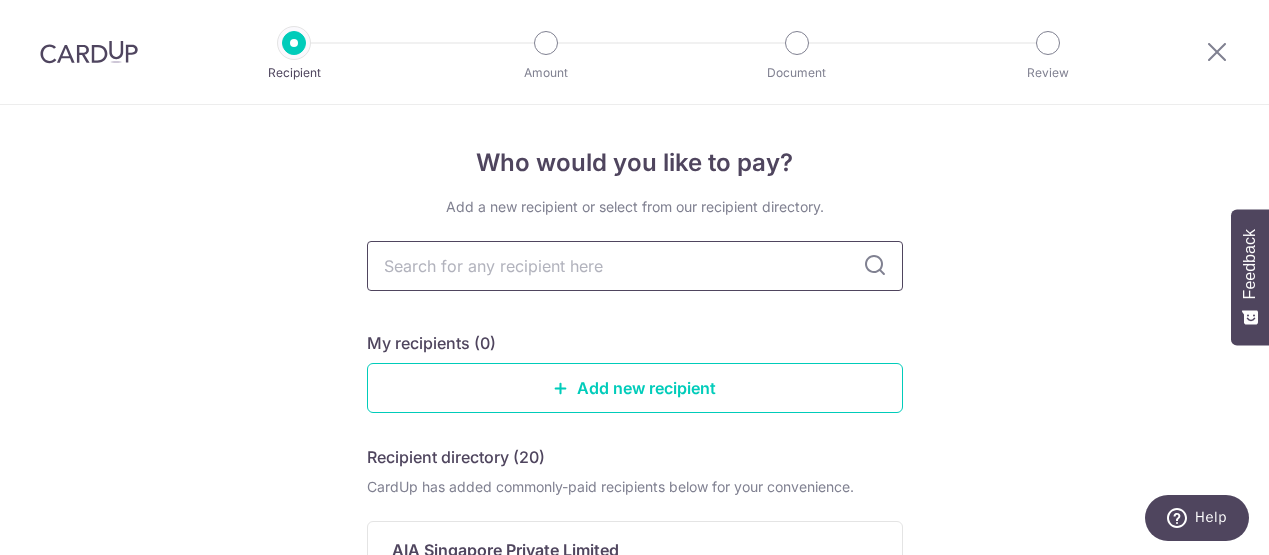 click at bounding box center (635, 266) 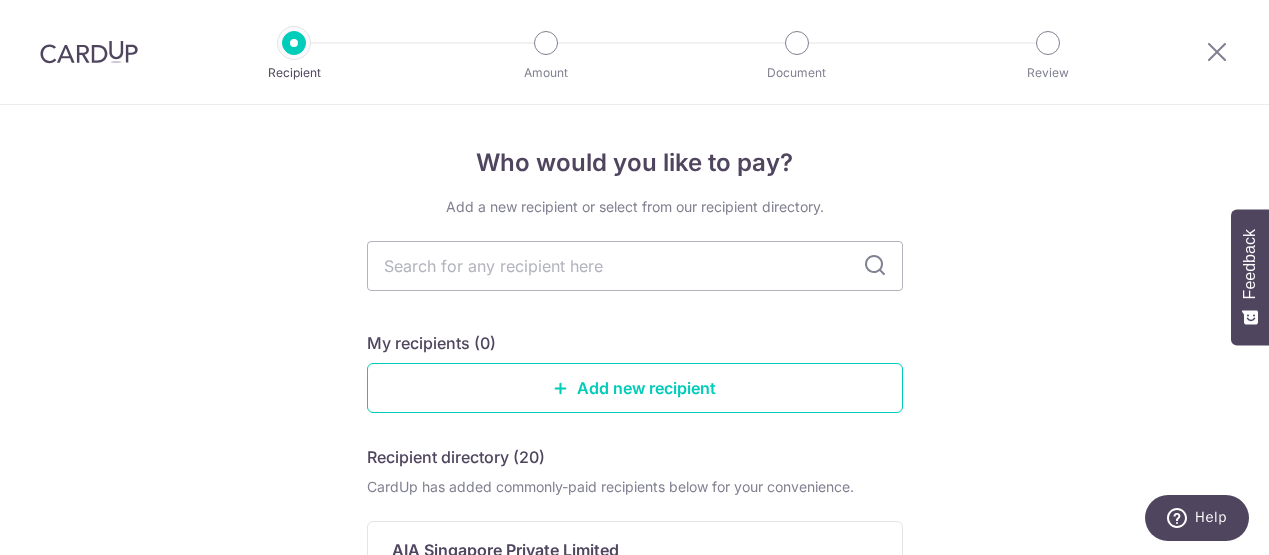 type on "prudential" 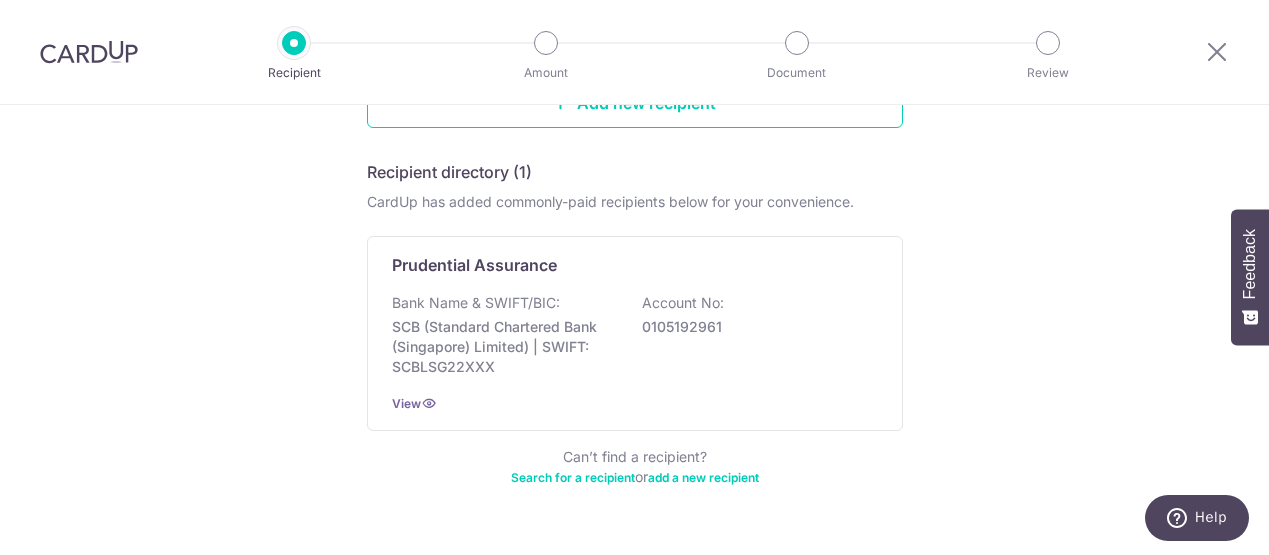 scroll, scrollTop: 301, scrollLeft: 0, axis: vertical 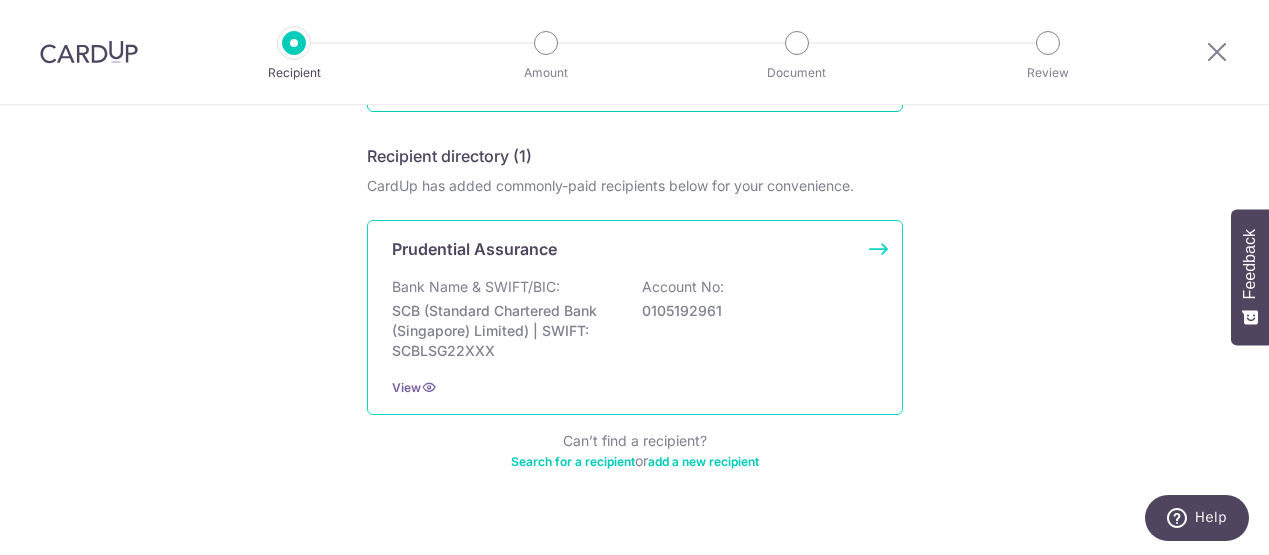 click on "SCB (Standard Chartered Bank (Singapore) Limited) | SWIFT: SCBLSG22XXX" at bounding box center [504, 331] 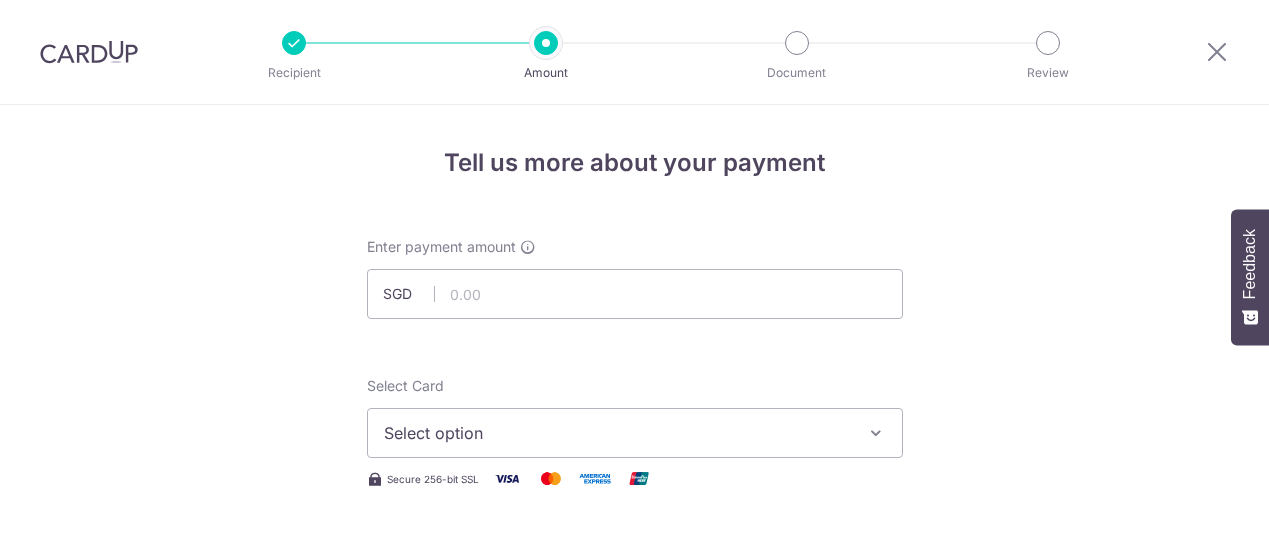 scroll, scrollTop: 0, scrollLeft: 0, axis: both 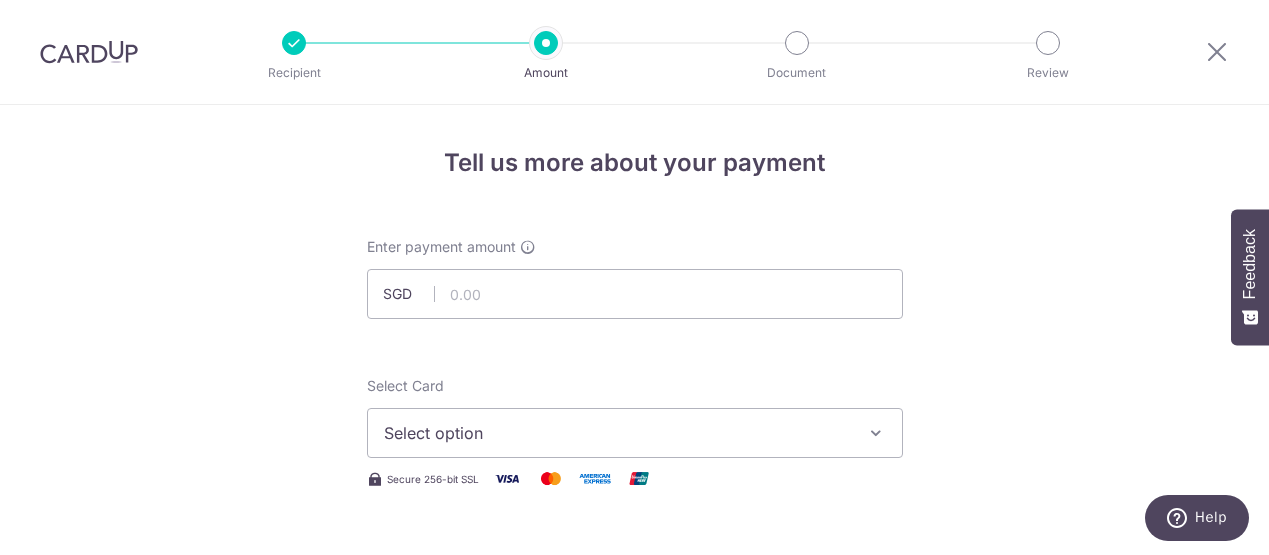 click on "Select option" at bounding box center (617, 433) 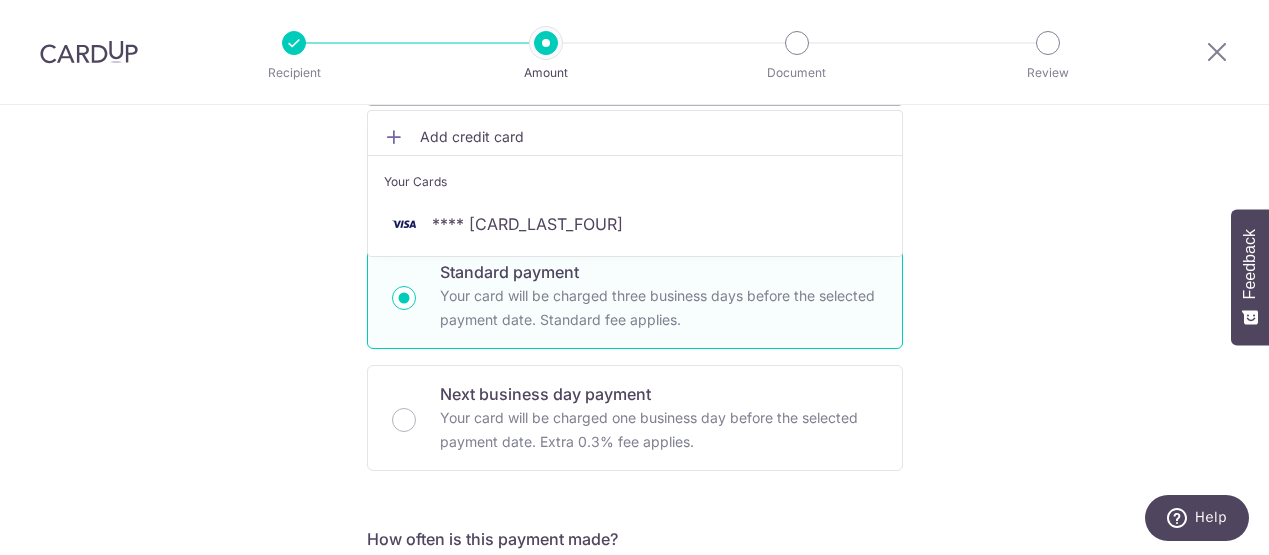 scroll, scrollTop: 307, scrollLeft: 0, axis: vertical 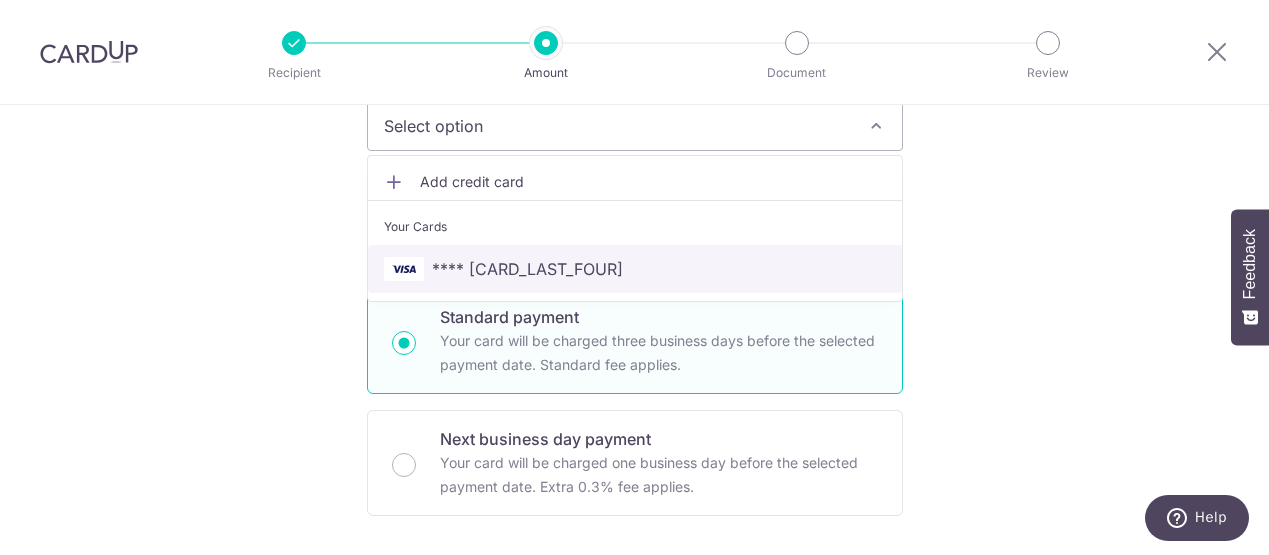 click on "**** [CARD_LAST_FOUR]" at bounding box center (635, 269) 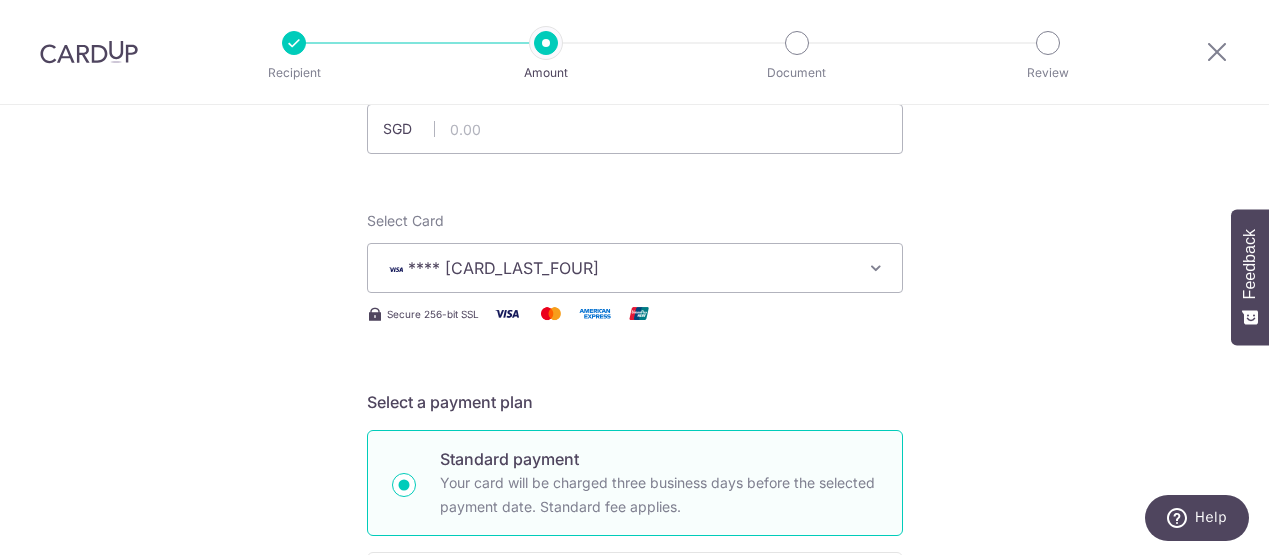 scroll, scrollTop: 0, scrollLeft: 0, axis: both 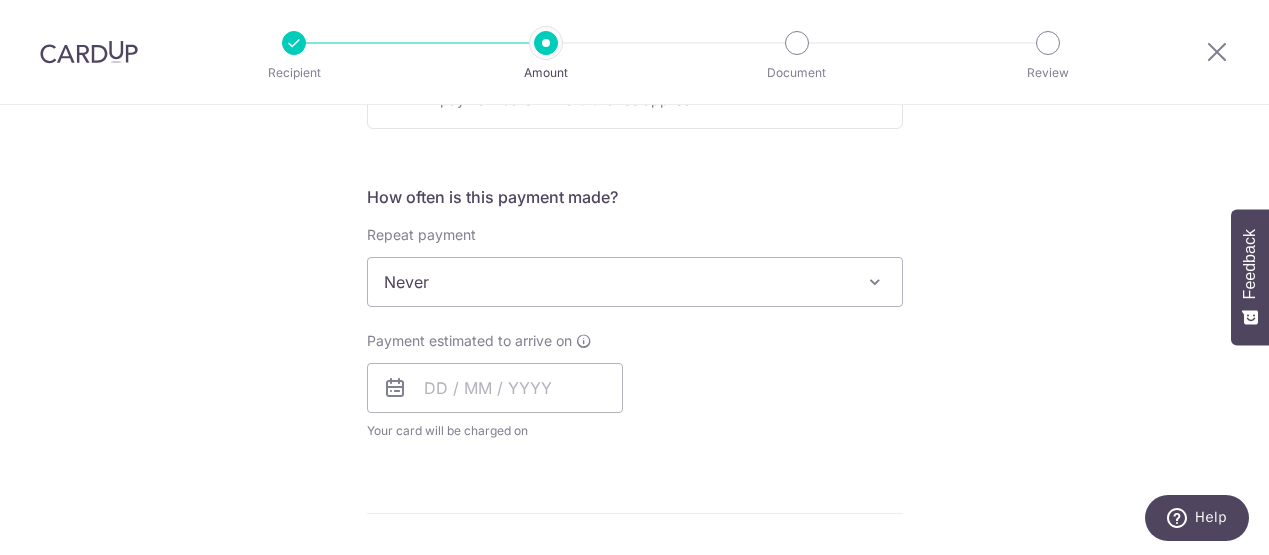 click at bounding box center [875, 282] 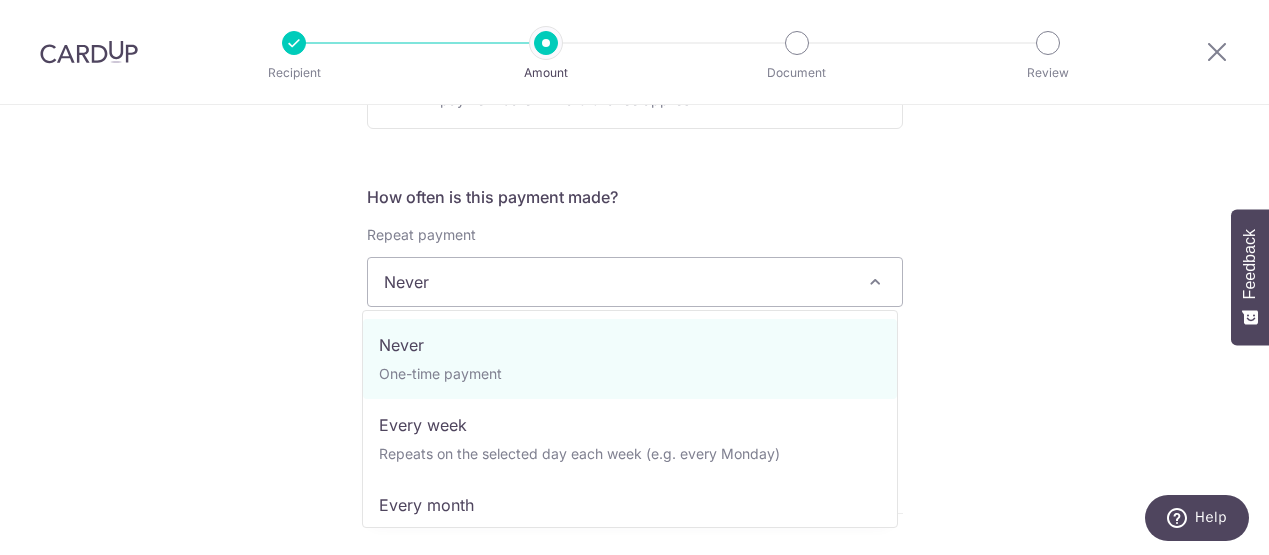 select on "3" 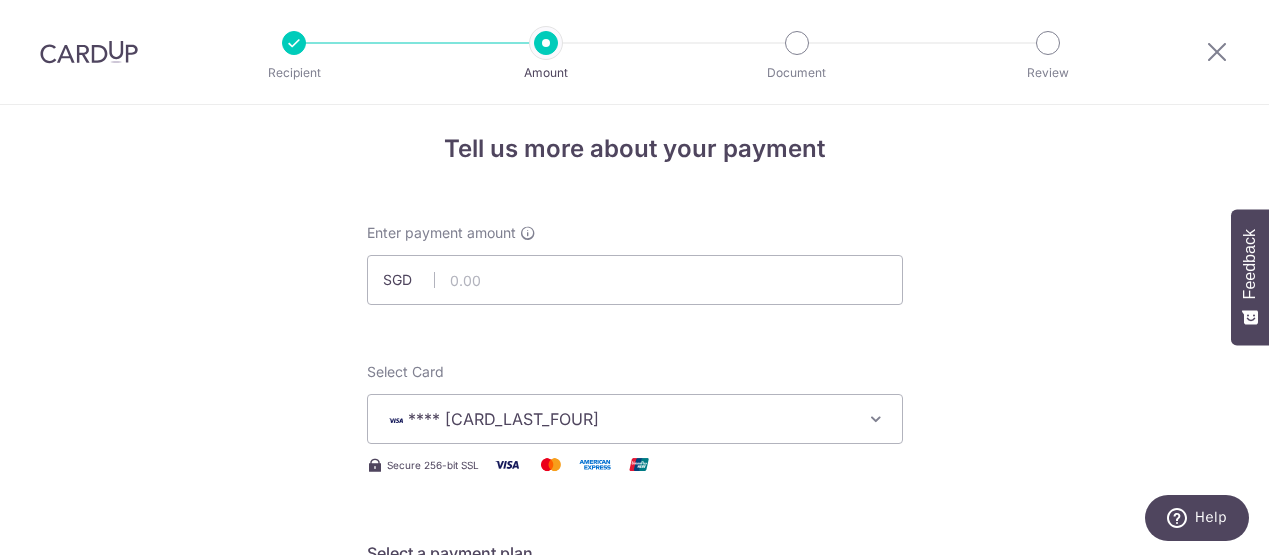 scroll, scrollTop: 12, scrollLeft: 0, axis: vertical 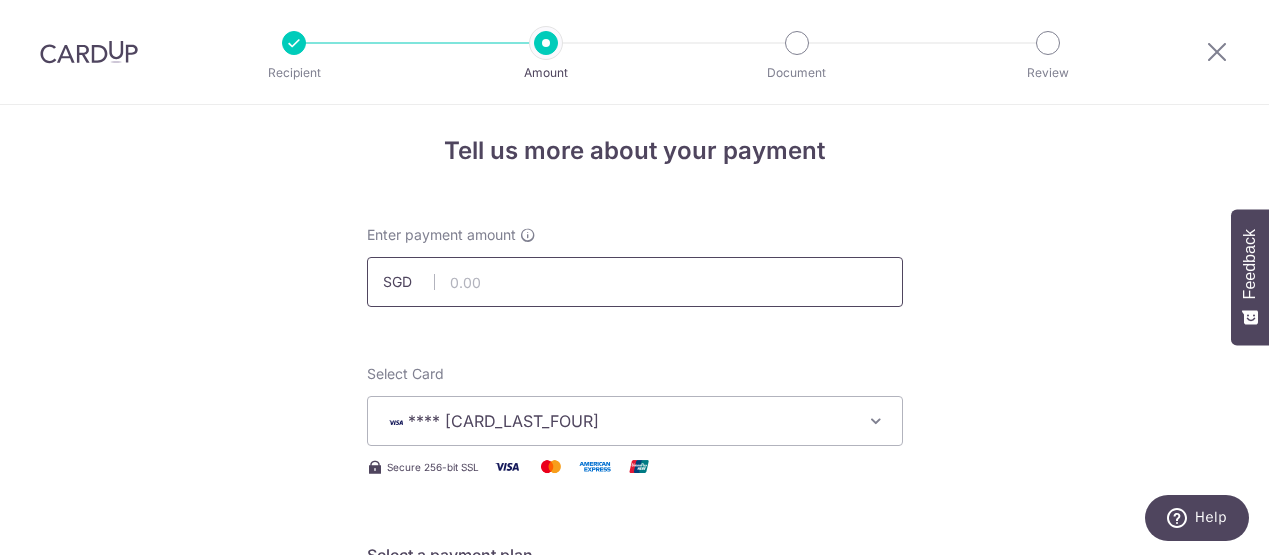 click at bounding box center (635, 282) 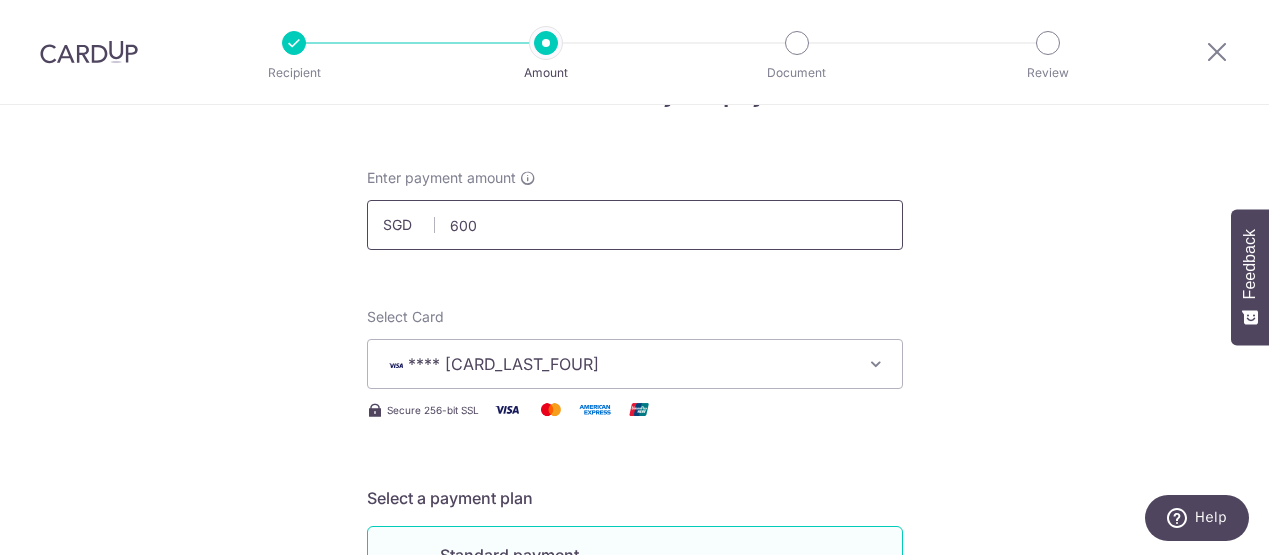 scroll, scrollTop: 72, scrollLeft: 0, axis: vertical 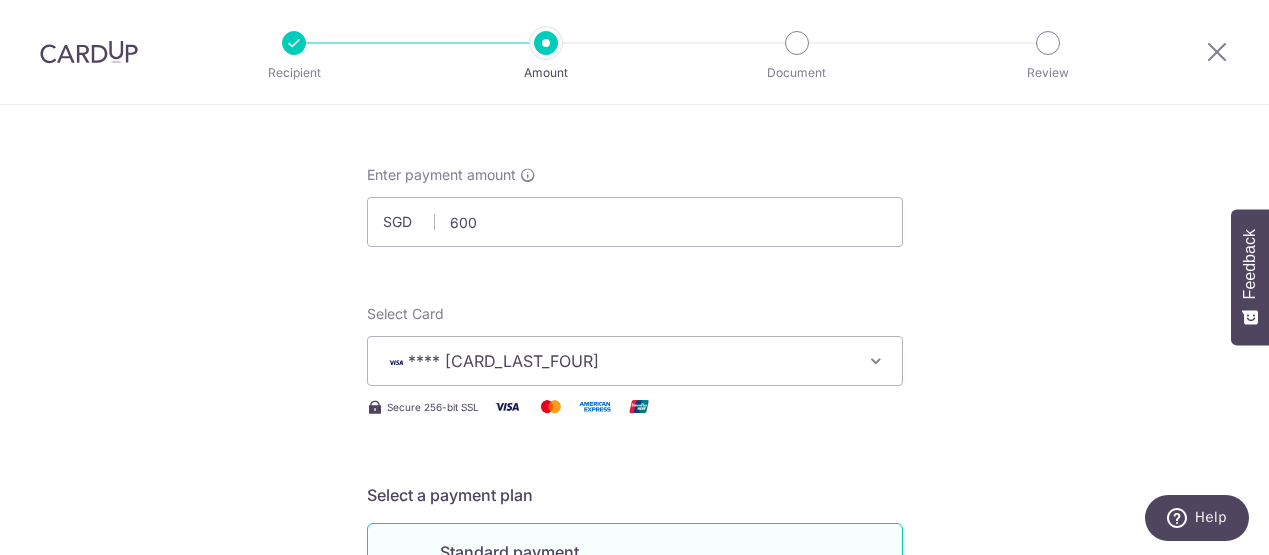 click on "Tell us more about your payment
Select Card
**** [CARD_LAST_FOUR]
Add credit card
Your Cards
**** [CARD_LAST_FOUR]
Secure 256-bit SSL
Text
New card details
Card
Secure 256-bit SSL" at bounding box center (634, 947) 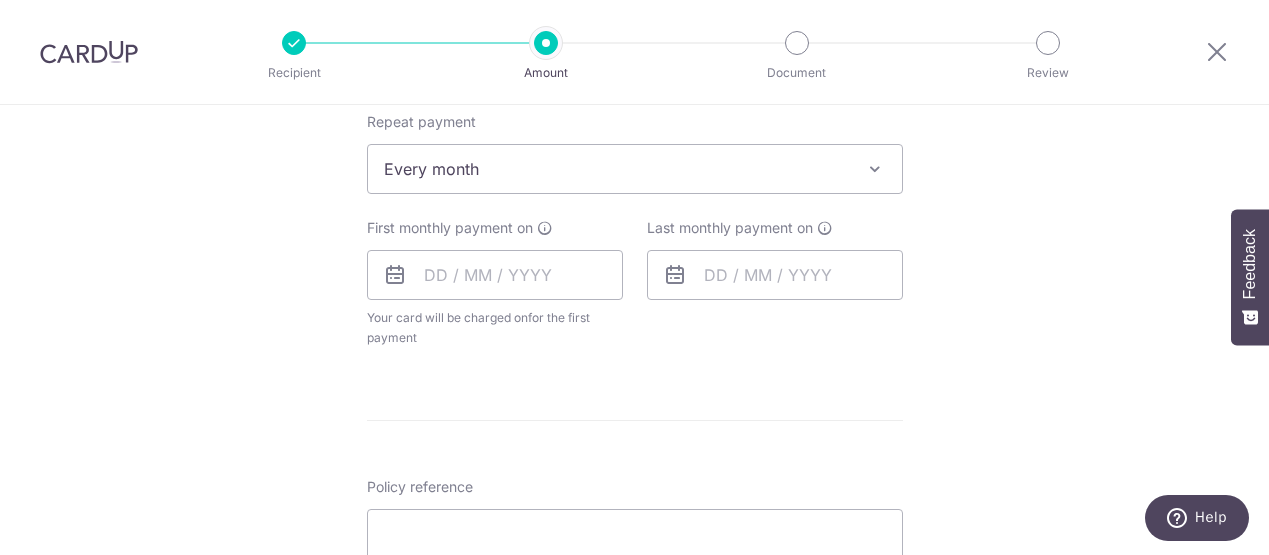 scroll, scrollTop: 804, scrollLeft: 0, axis: vertical 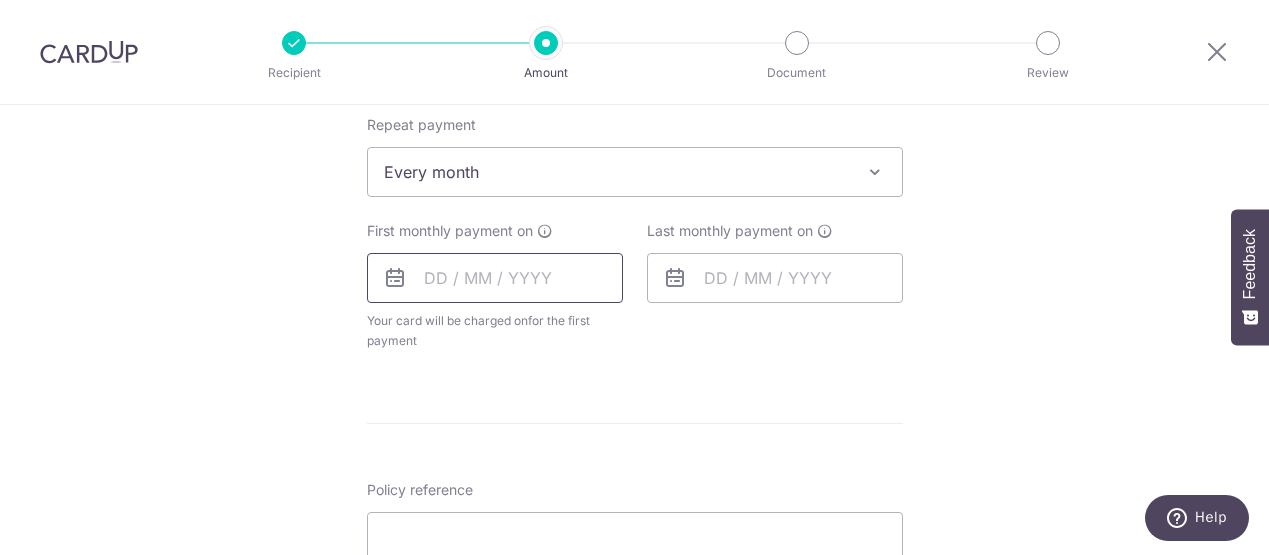 click at bounding box center [495, 278] 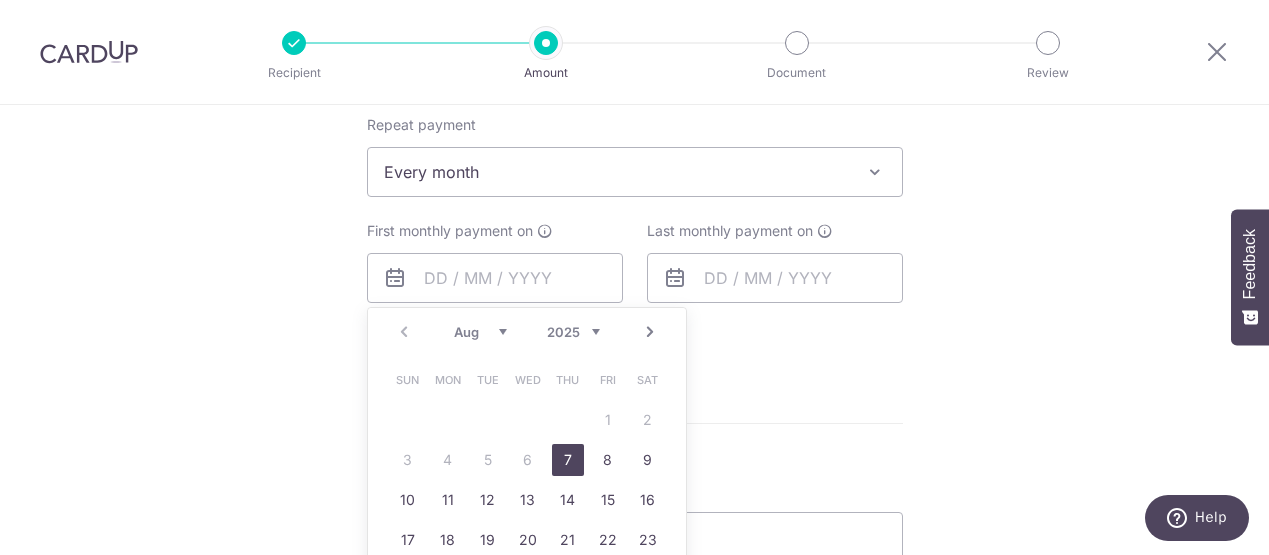 click on "Next" at bounding box center [650, 332] 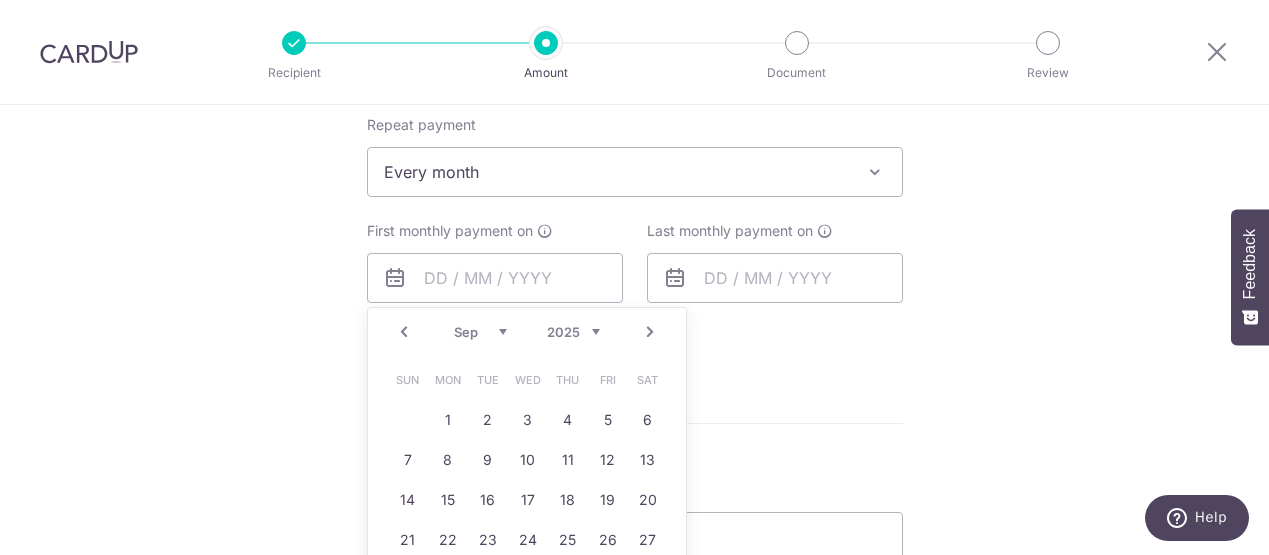 click on "Prev" at bounding box center [404, 332] 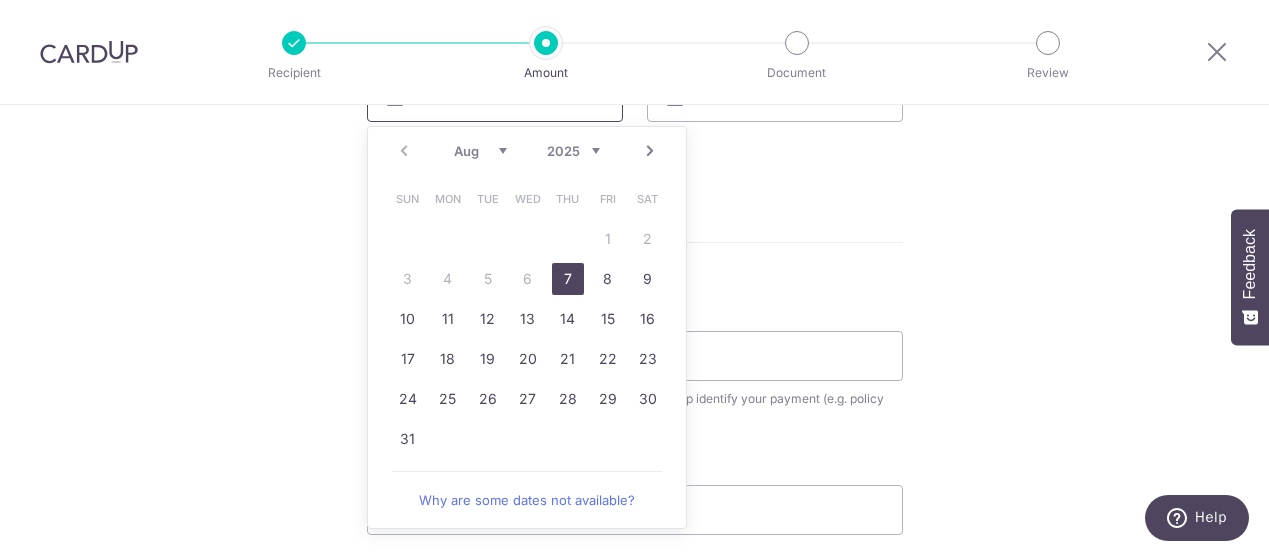 scroll, scrollTop: 989, scrollLeft: 0, axis: vertical 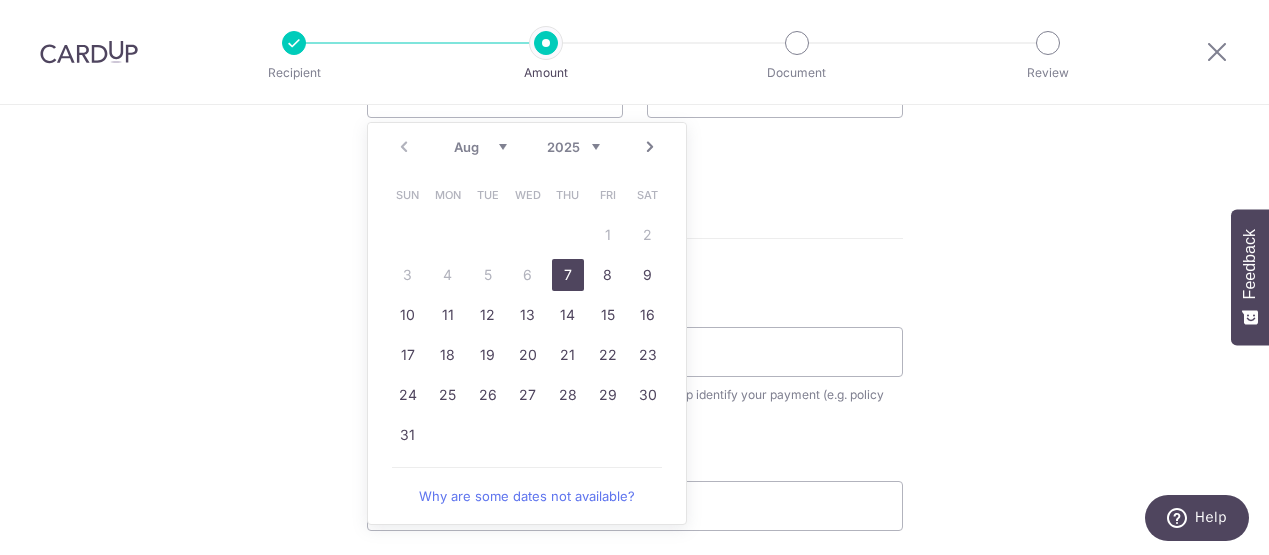 click on "20" at bounding box center [528, 355] 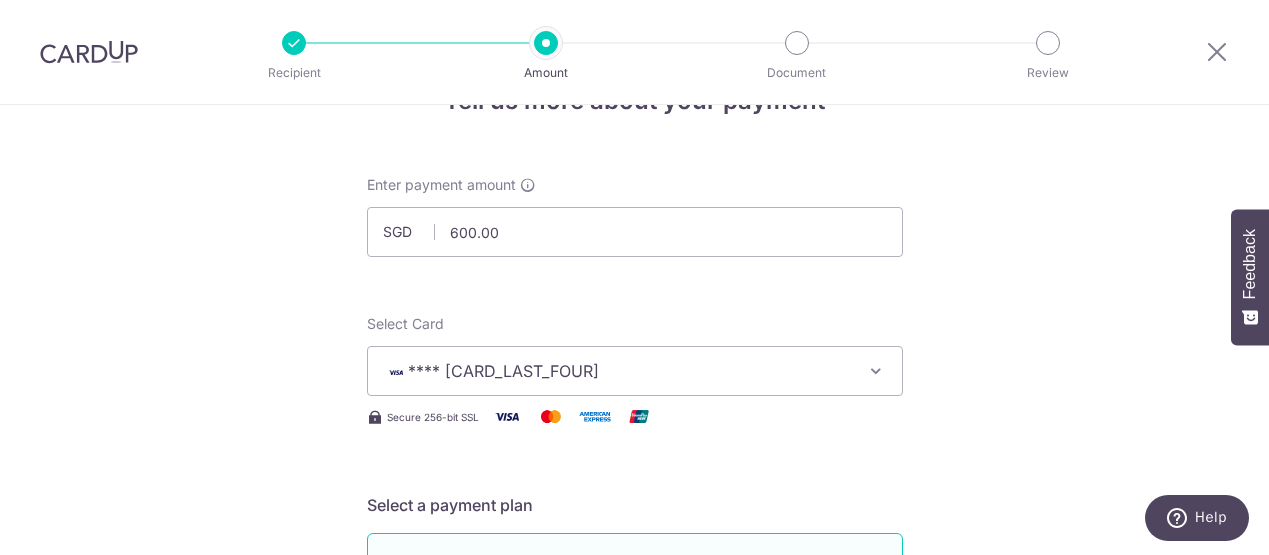 scroll, scrollTop: 0, scrollLeft: 0, axis: both 